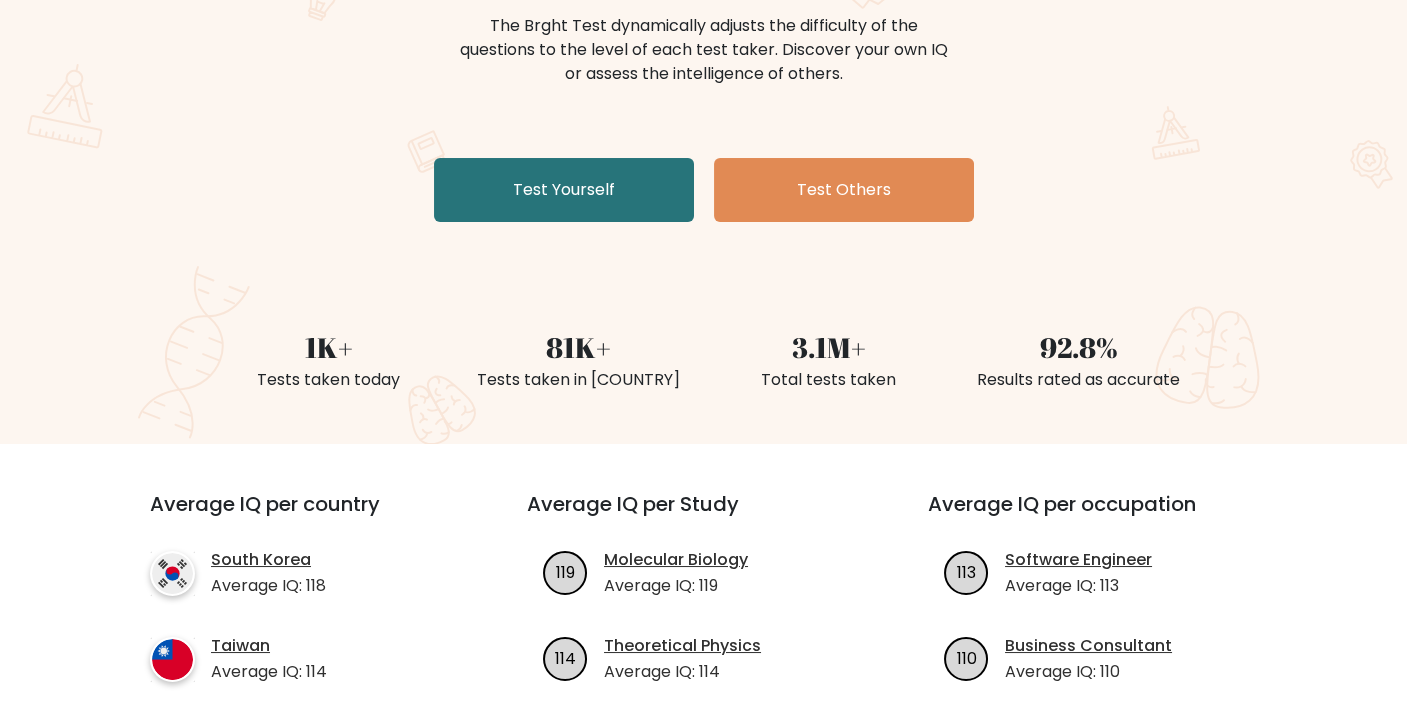 scroll, scrollTop: 262, scrollLeft: 0, axis: vertical 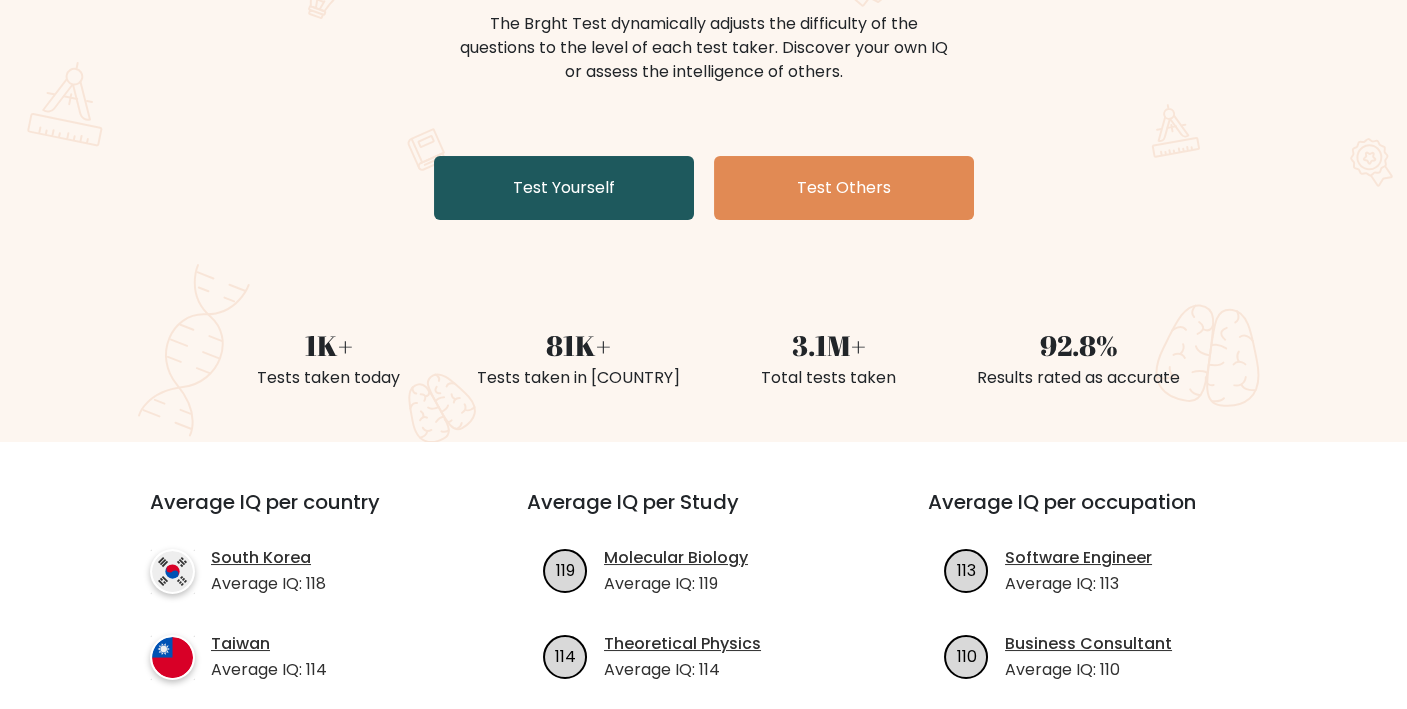 click on "Test Yourself" at bounding box center (564, 188) 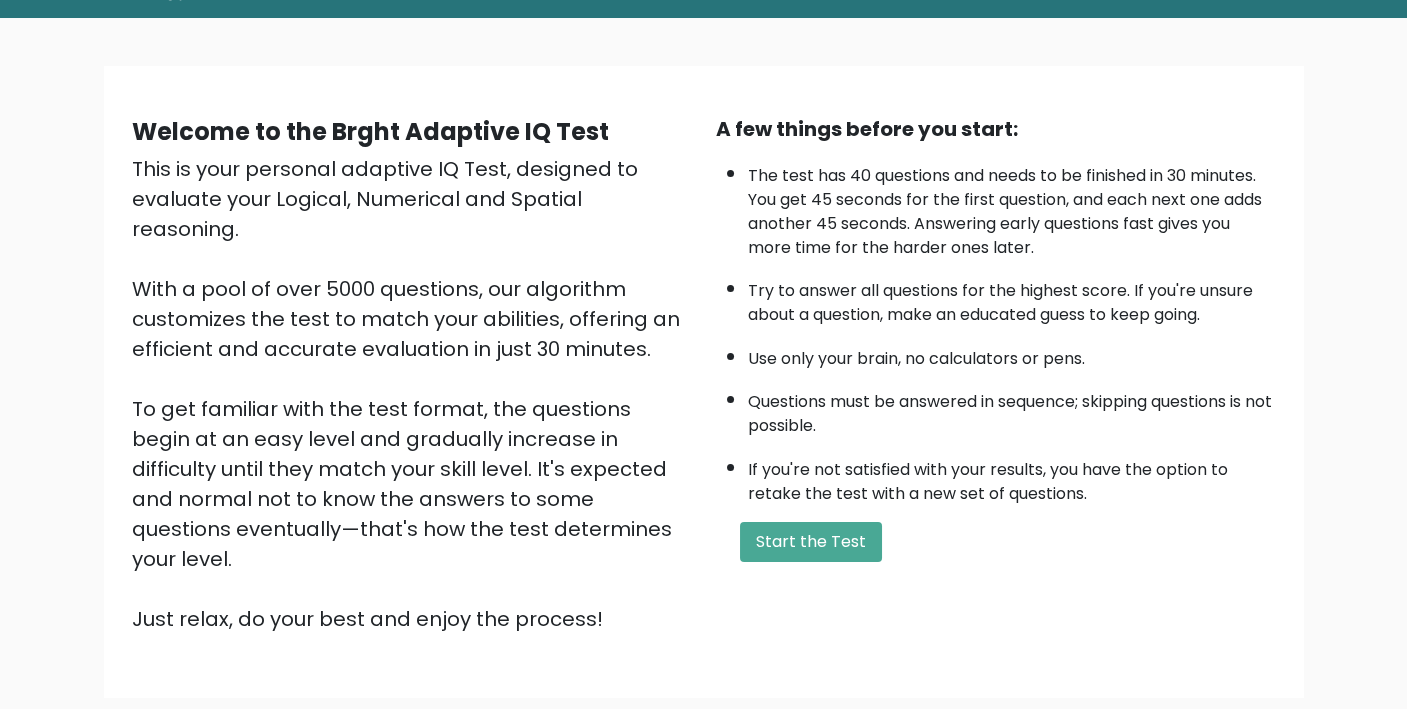 scroll, scrollTop: 93, scrollLeft: 0, axis: vertical 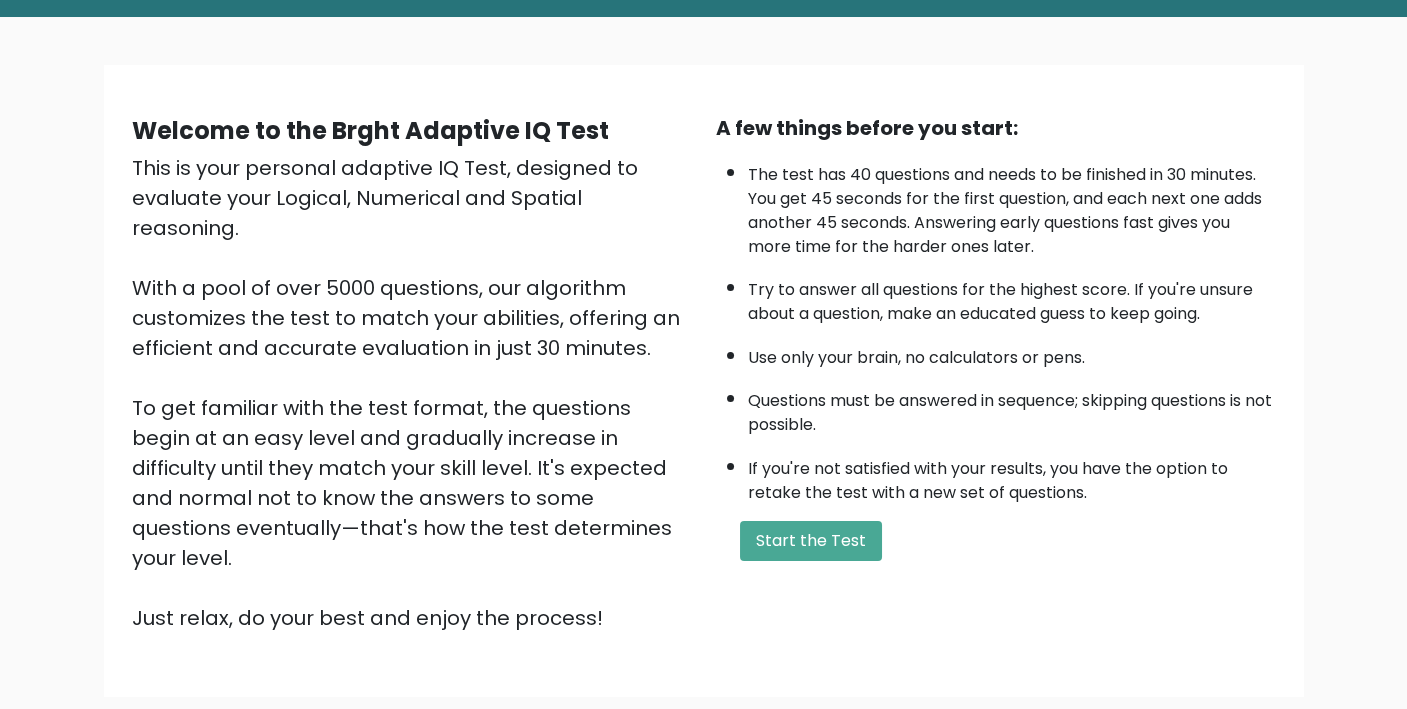 click on "A few things before you start:
The test has 40 questions and needs to be finished in 30 minutes. You get 45 seconds for the first question, and each next one adds another 45 seconds. Answering early questions fast gives you more time for the harder ones later.
Try to answer all questions for the highest score. If you're unsure about a question, make an educated guess to keep going.
Use only your brain, no calculators or pens.
Questions must be answered in sequence; skipping questions is not possible.
If you're not satisfied with your results, you have the option to retake the test with a new set of questions.
Start the Test" at bounding box center [996, 373] 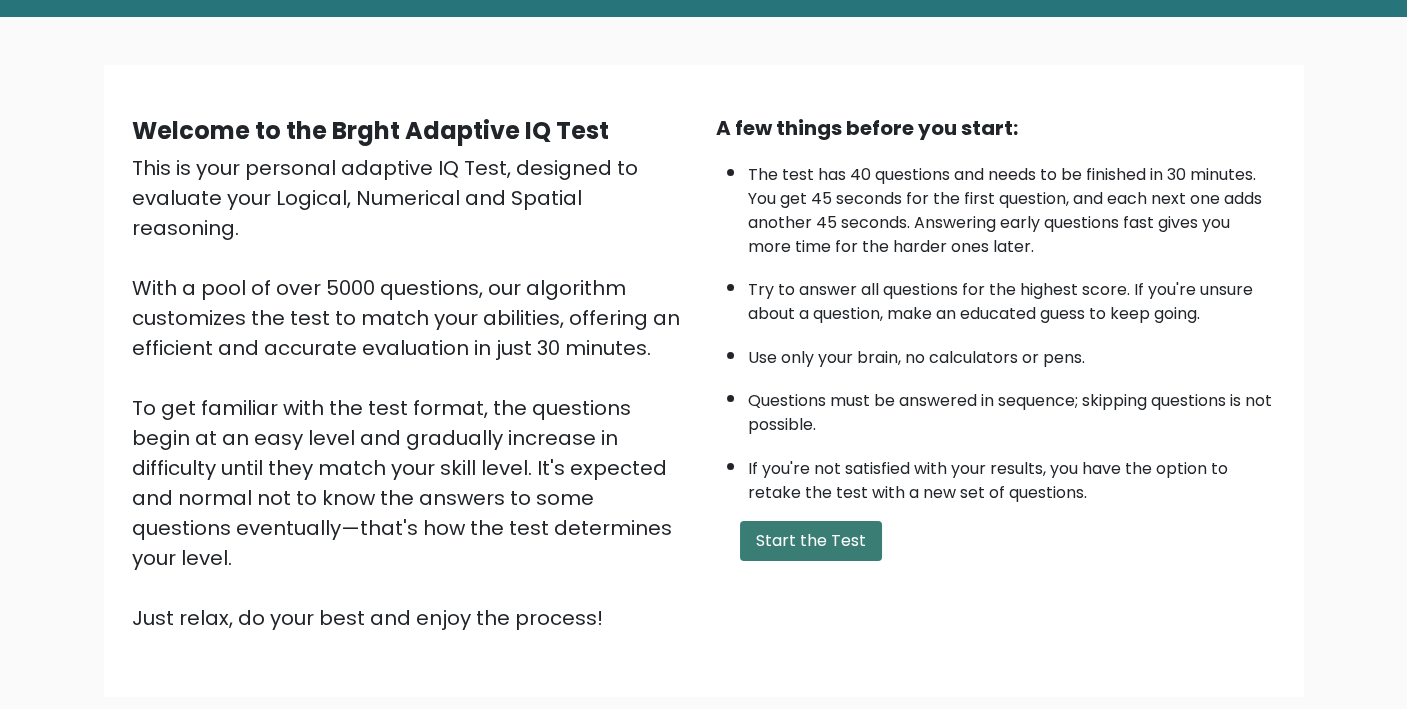 click on "Start the Test" at bounding box center [811, 541] 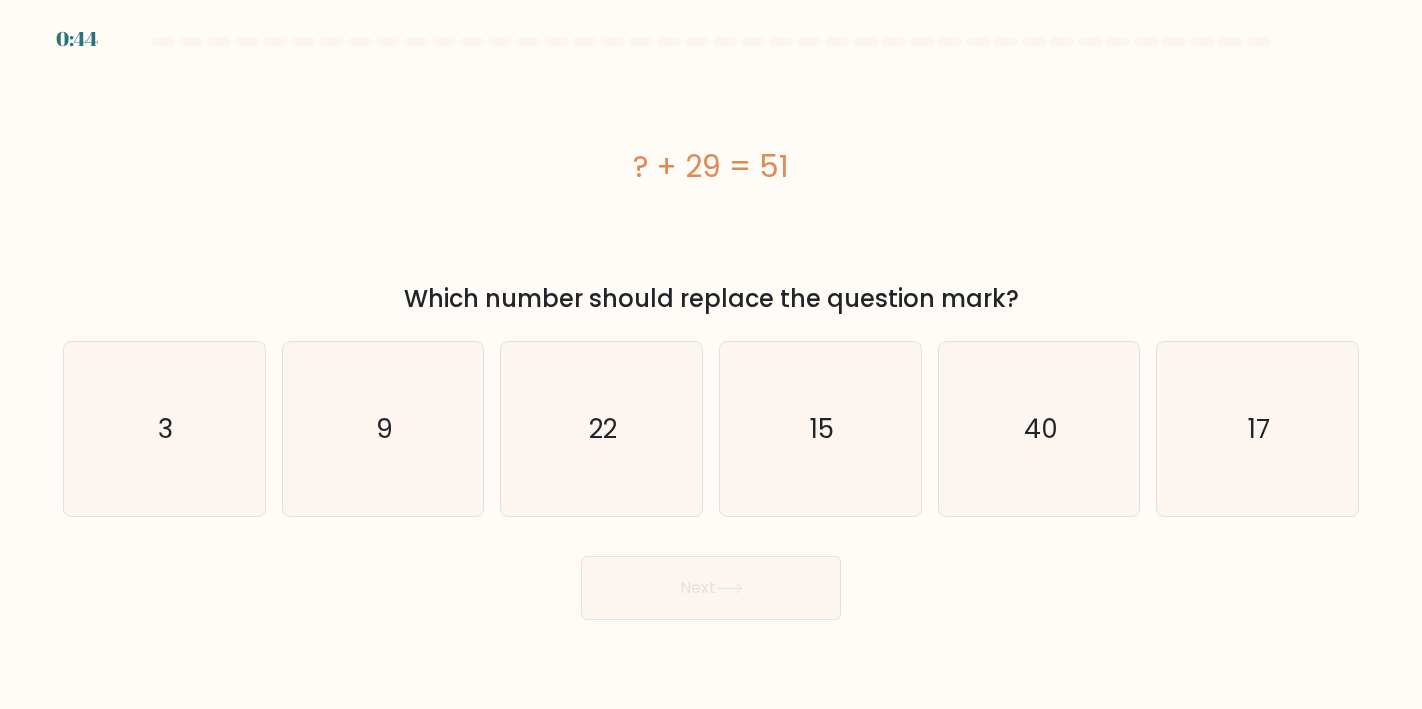 scroll, scrollTop: 0, scrollLeft: 0, axis: both 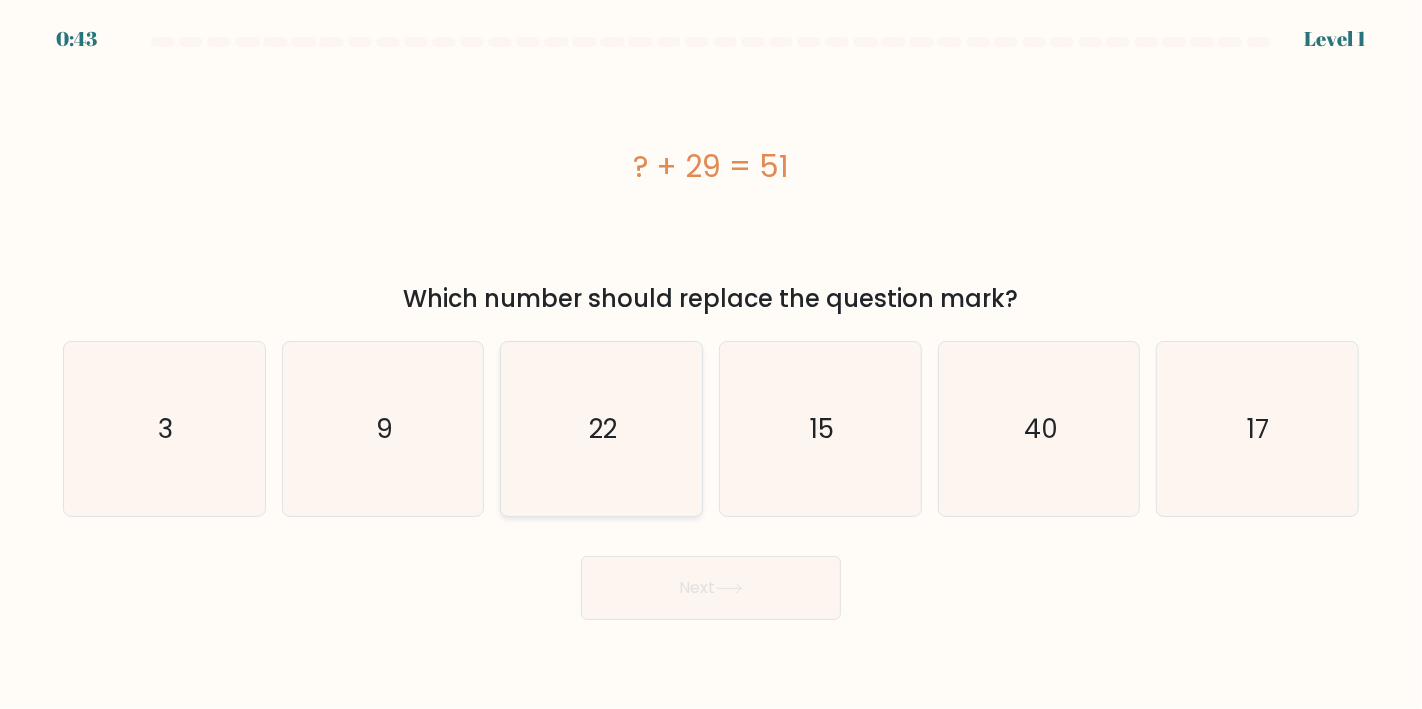 click on "22" at bounding box center (601, 429) 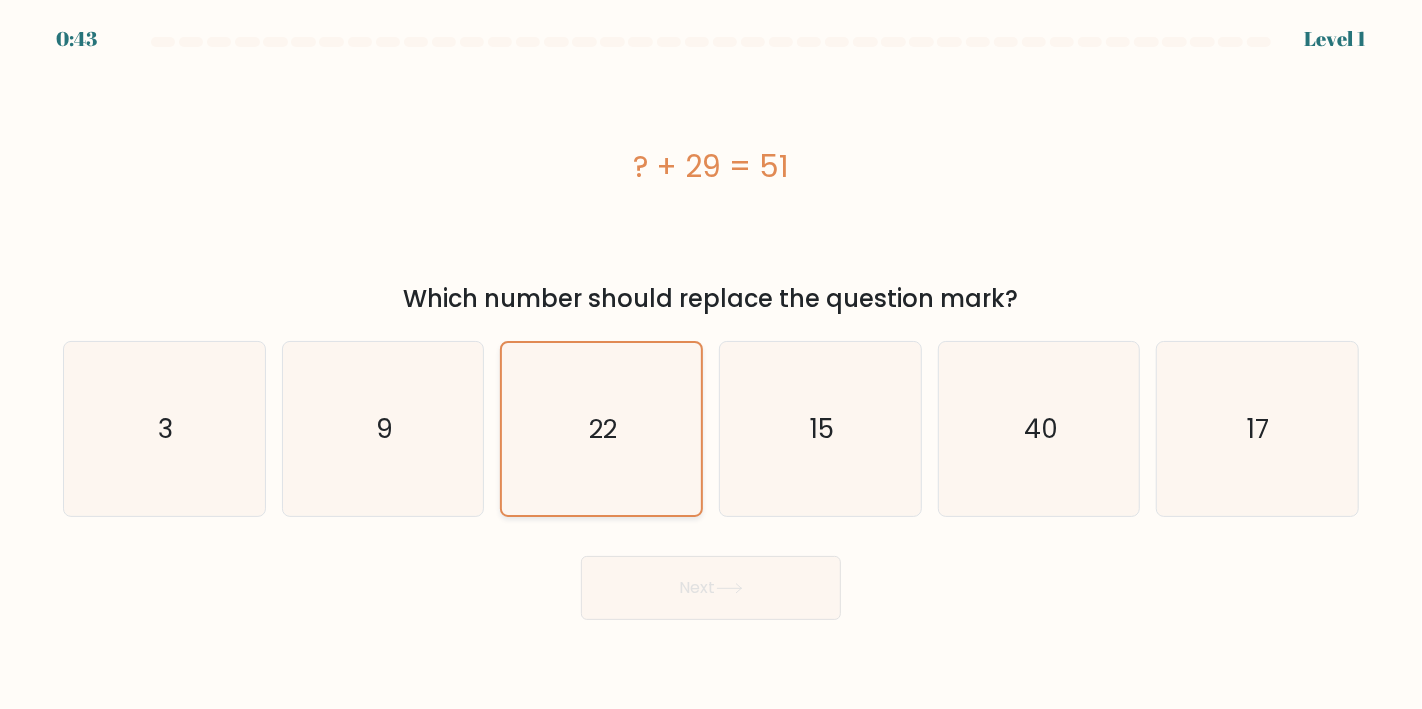 click on "22" at bounding box center (601, 429) 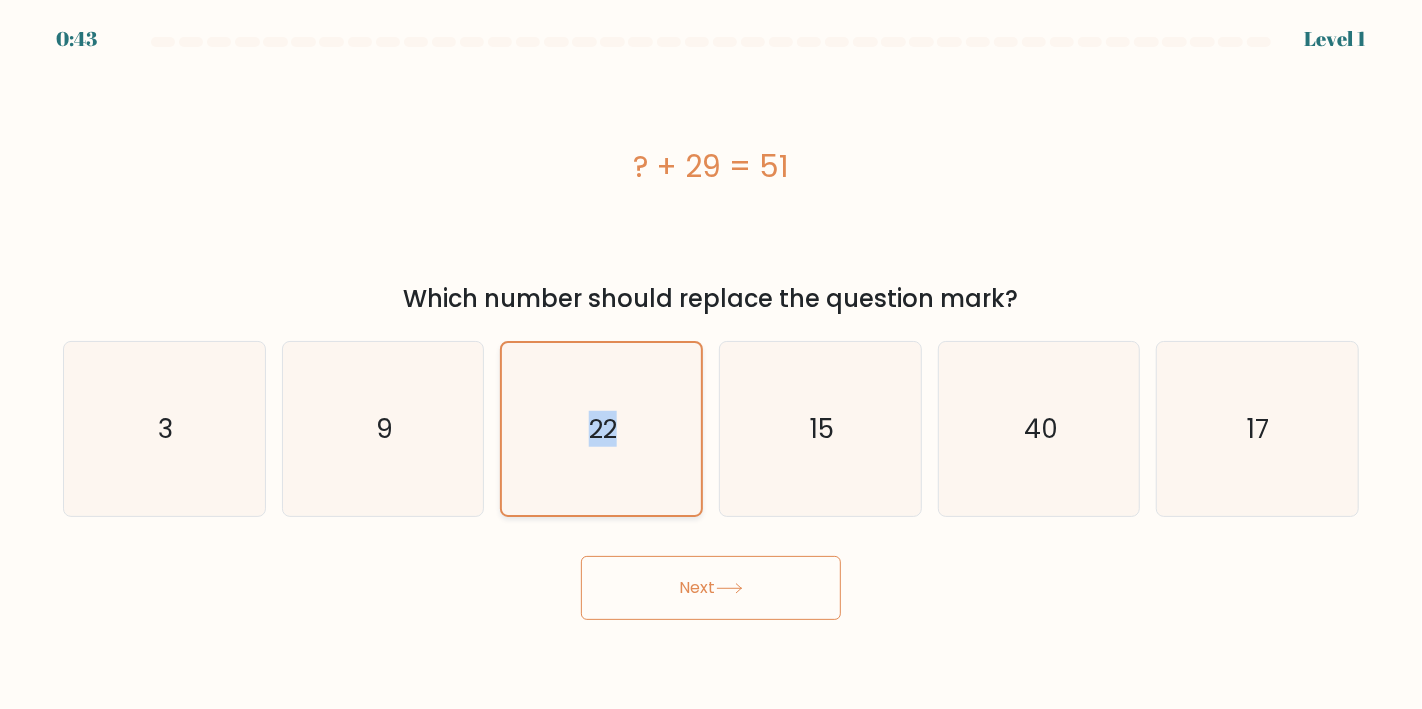 click on "22" at bounding box center [601, 429] 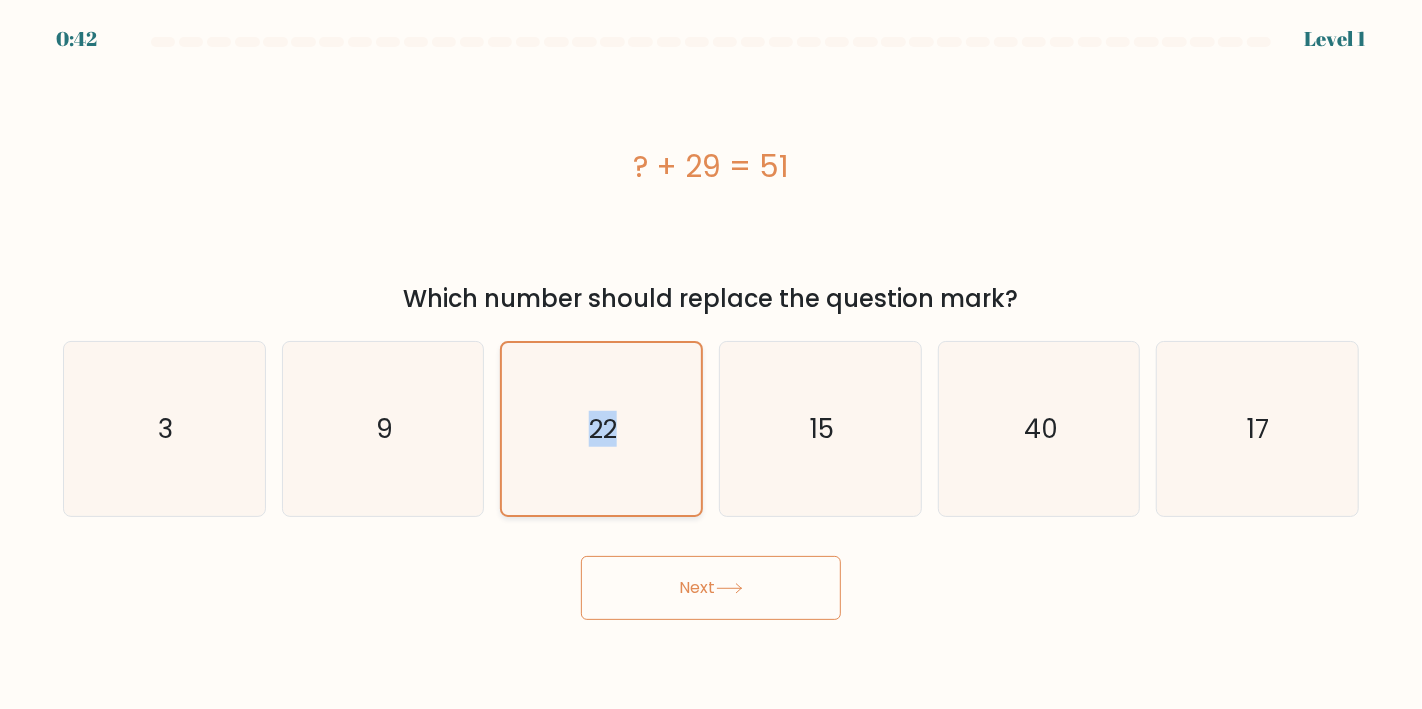 click on "22" at bounding box center (601, 429) 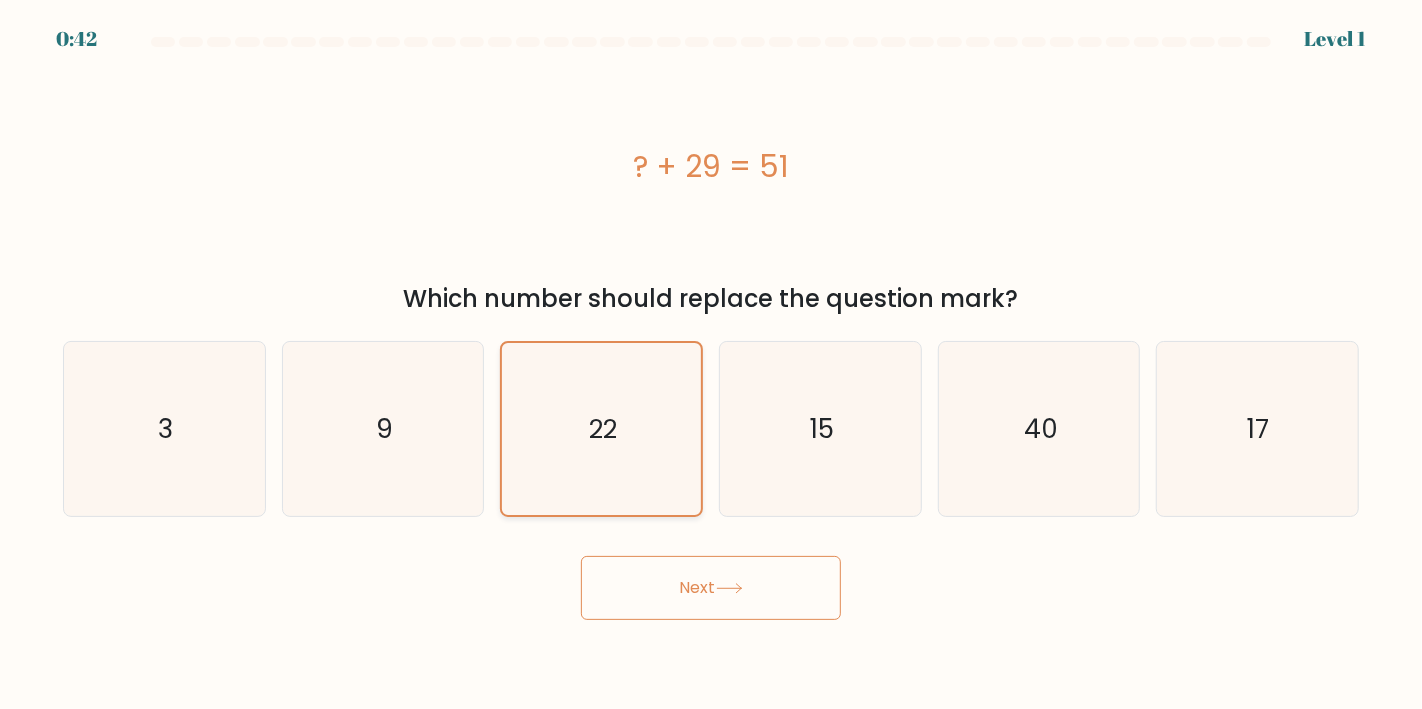 click on "22" at bounding box center [601, 429] 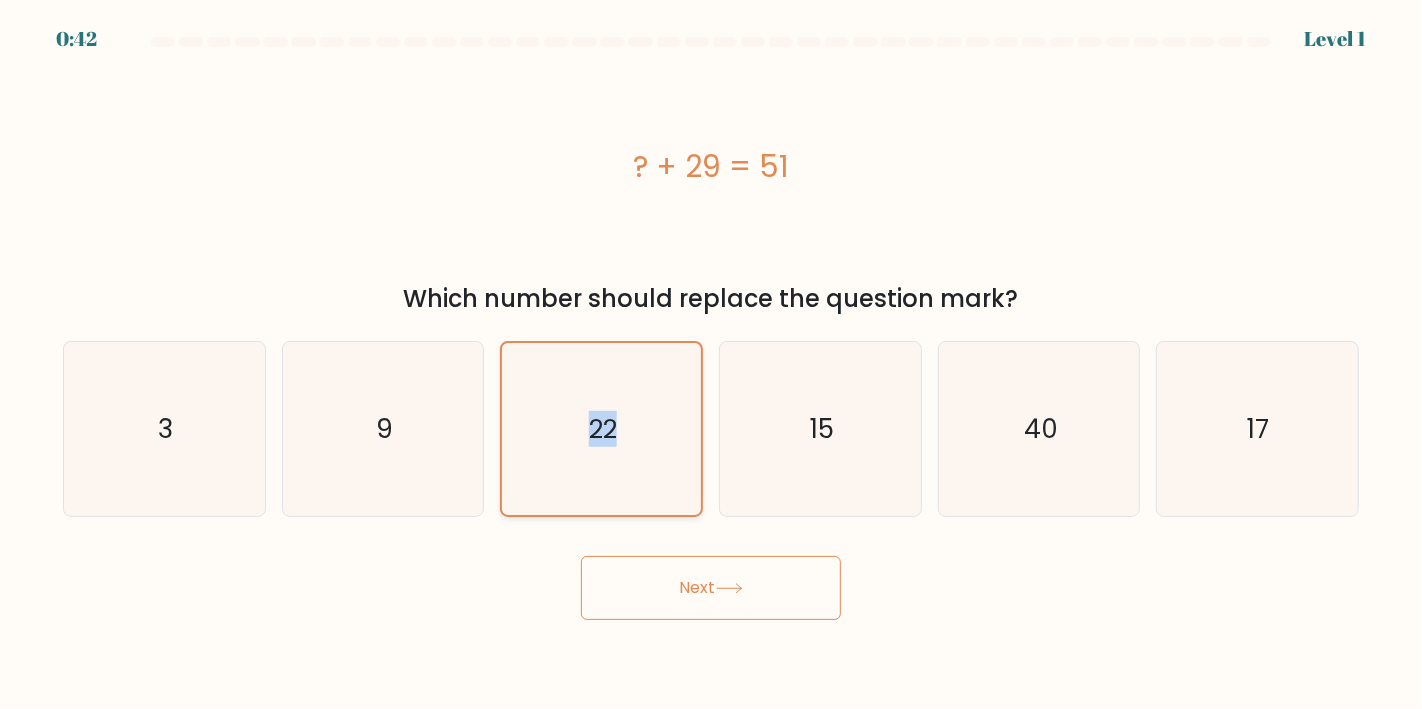 click on "22" at bounding box center [601, 429] 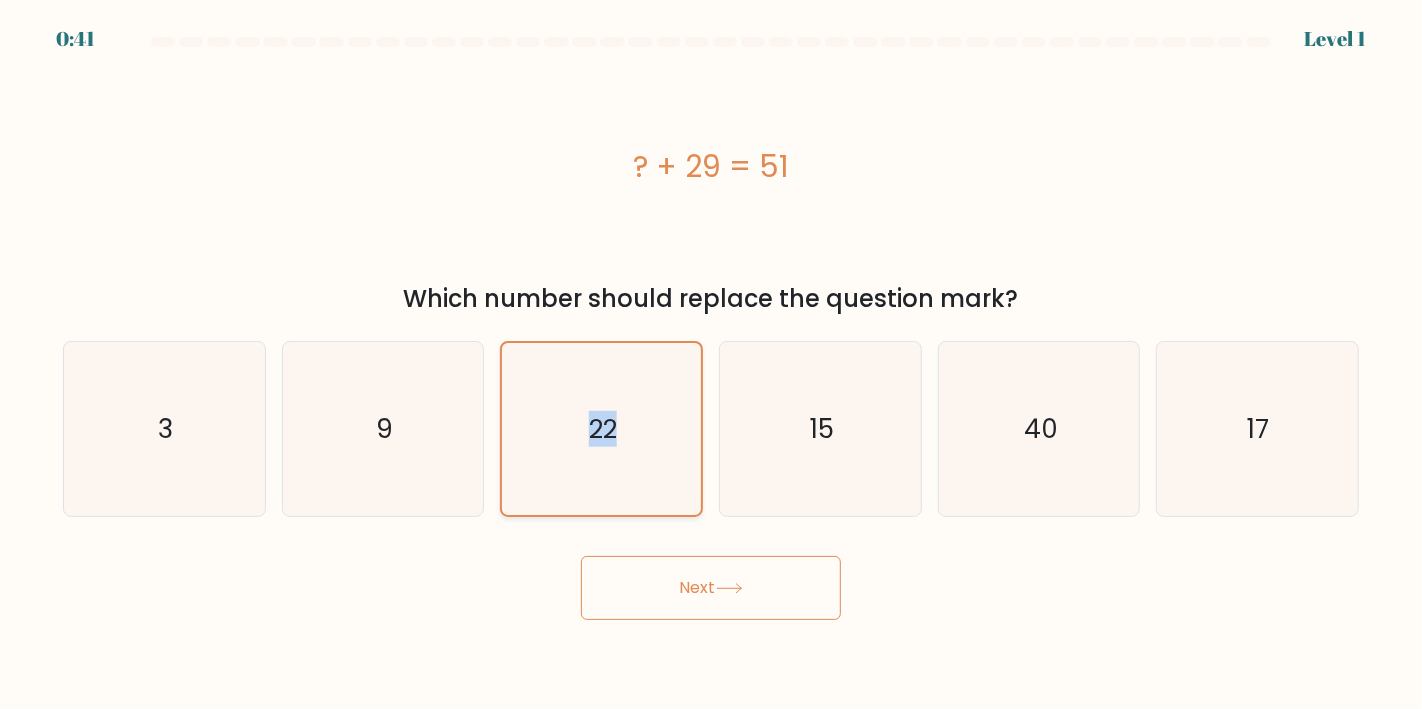 click on "22" at bounding box center [601, 429] 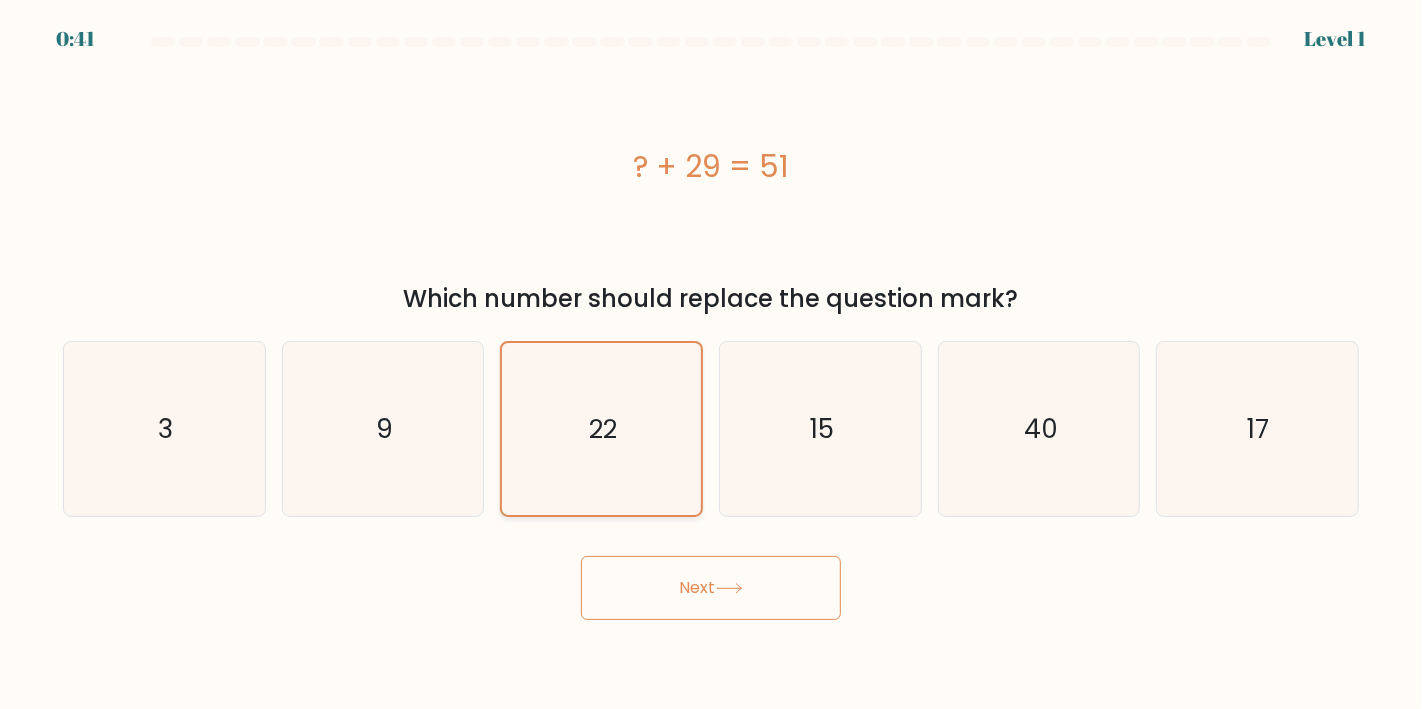 click on "22" at bounding box center (601, 429) 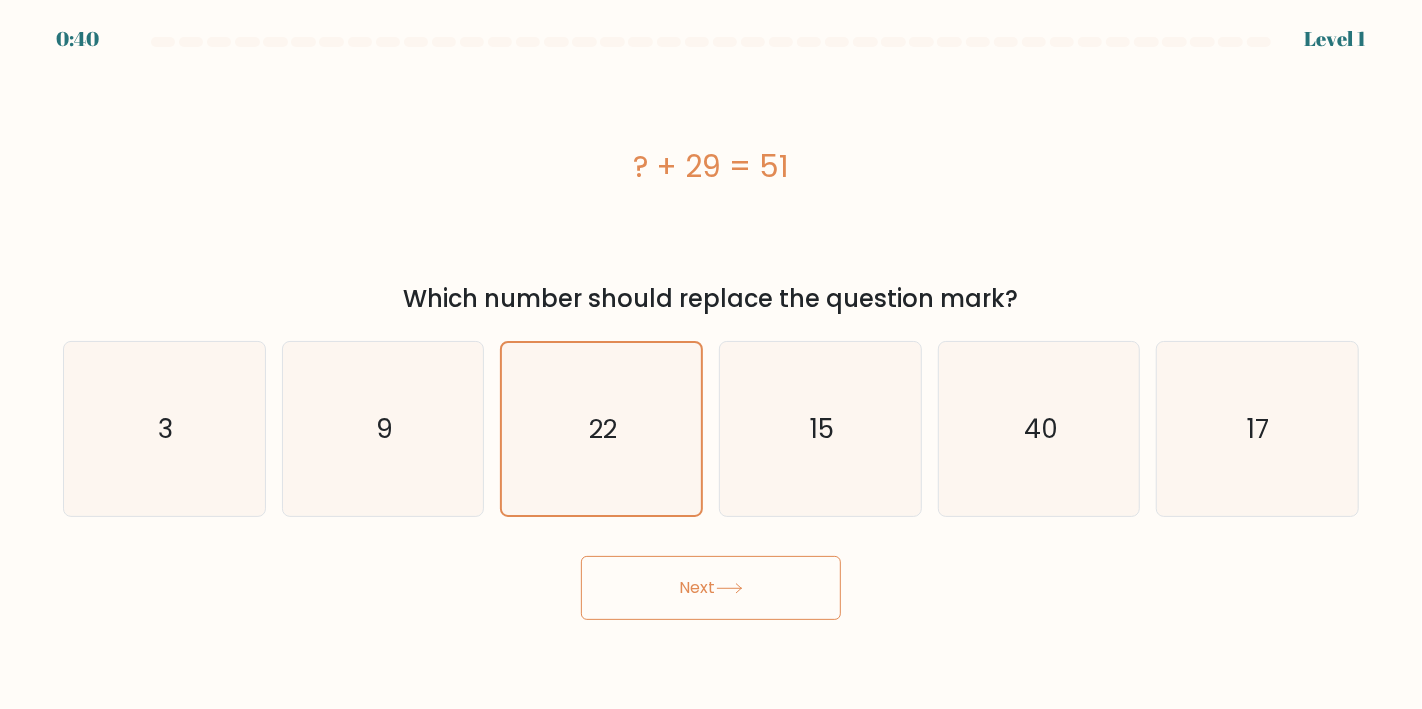 click on "Next" at bounding box center (711, 588) 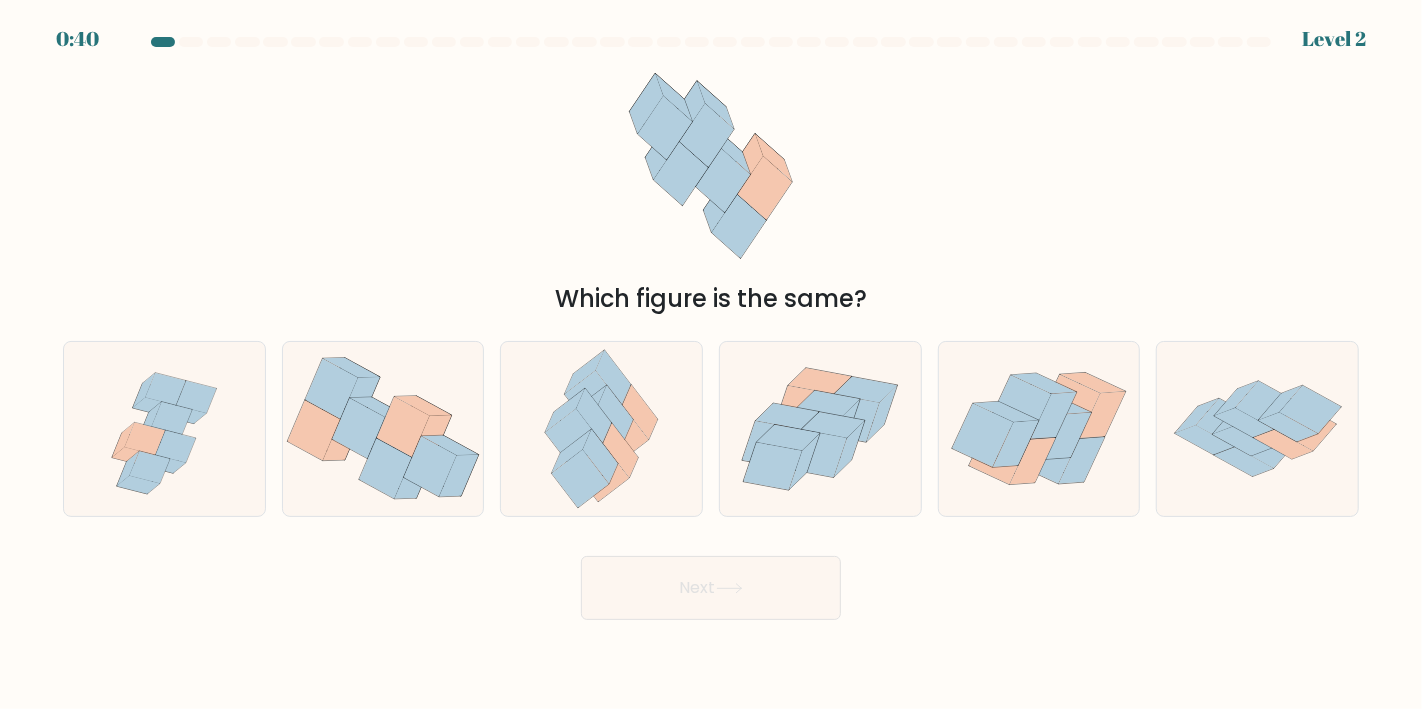 click on "Next" at bounding box center (711, 588) 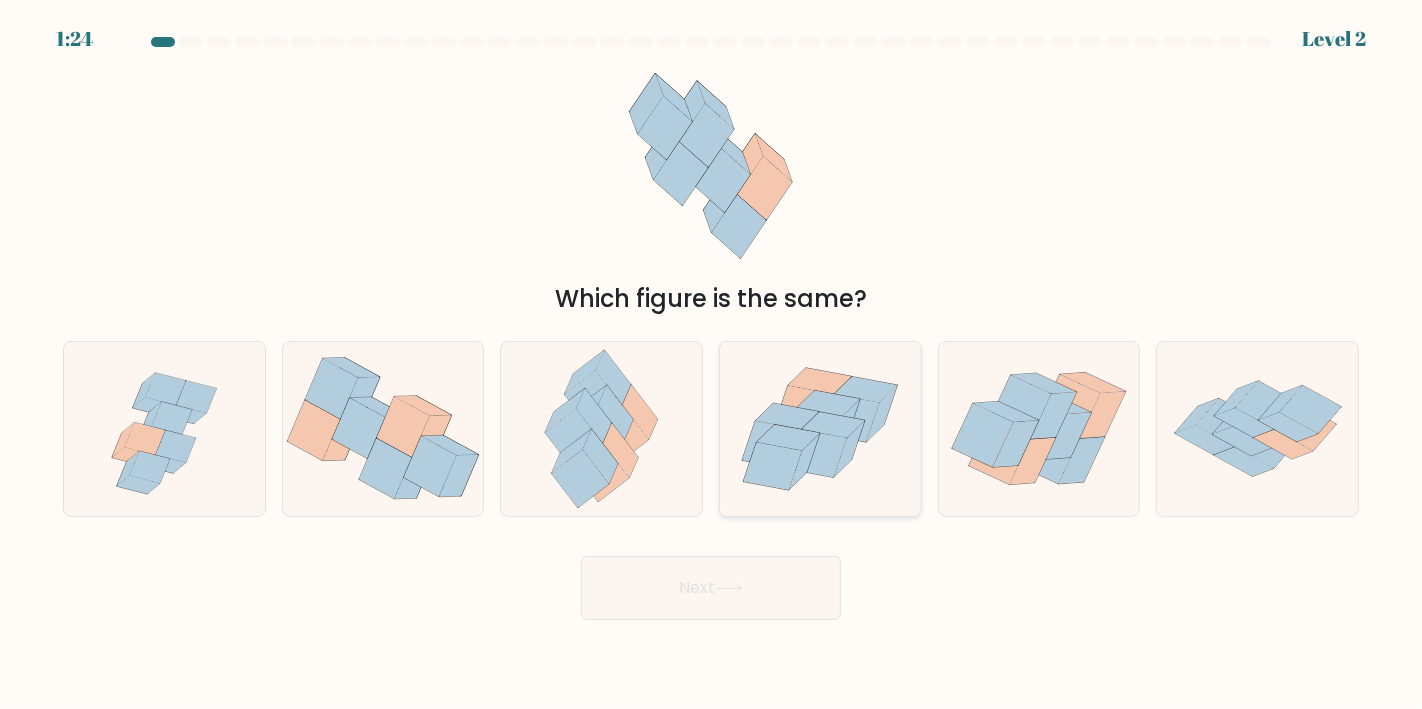 click at bounding box center [711, 328] 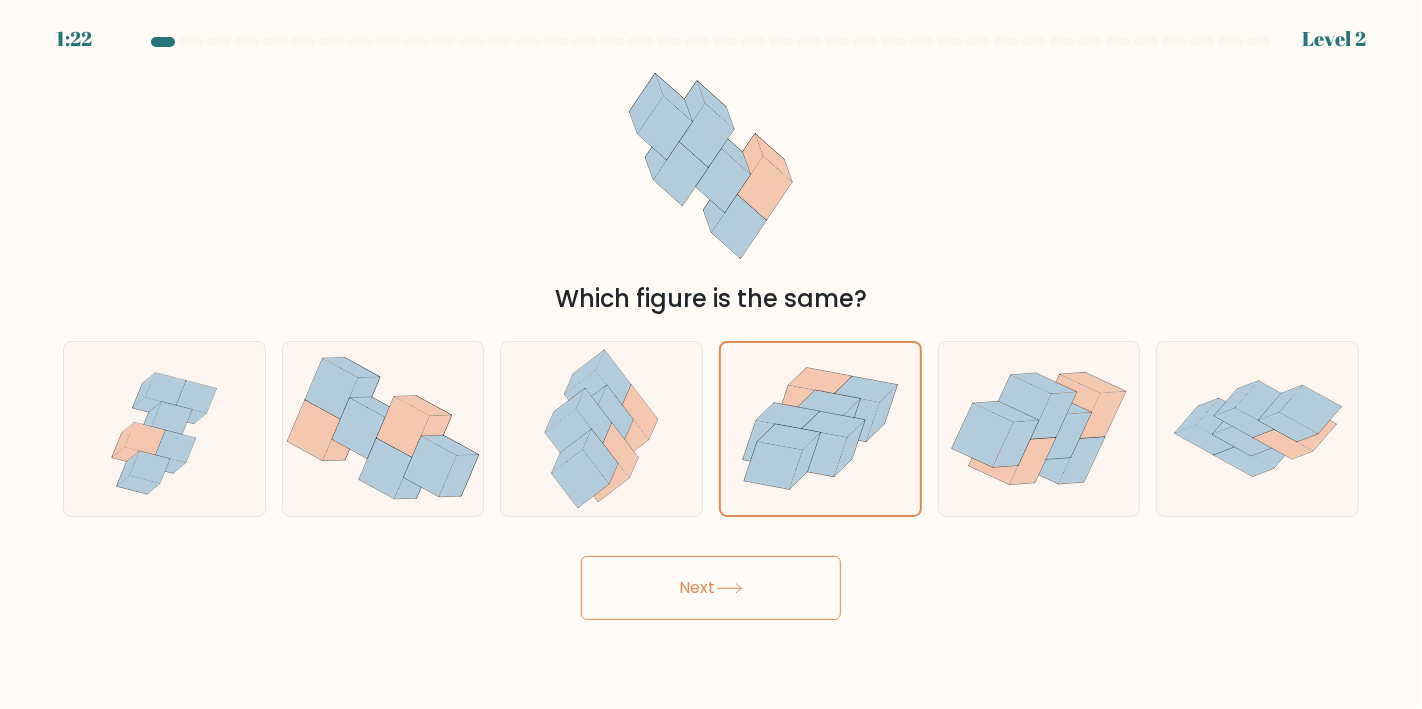click on "Next" at bounding box center [711, 580] 